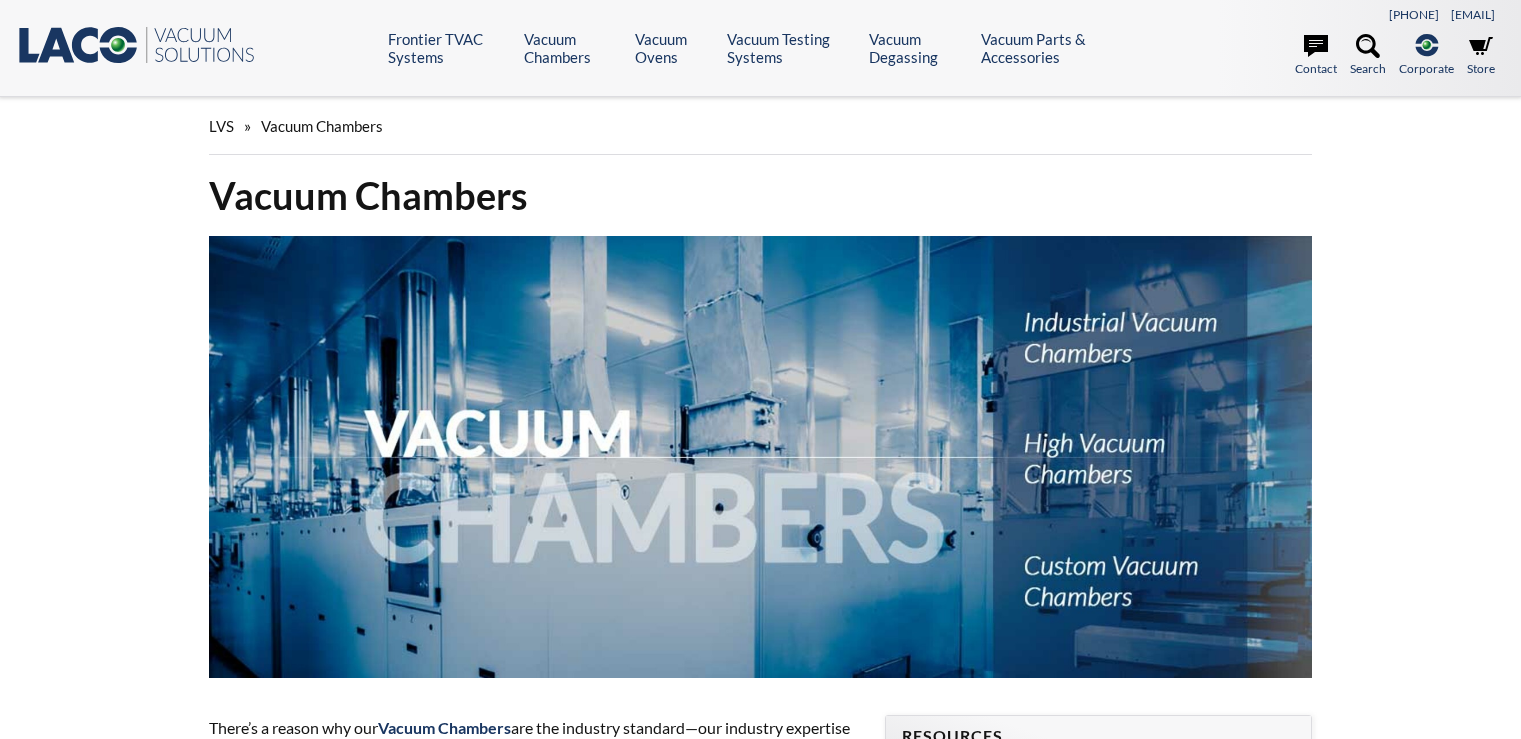 scroll, scrollTop: 0, scrollLeft: 0, axis: both 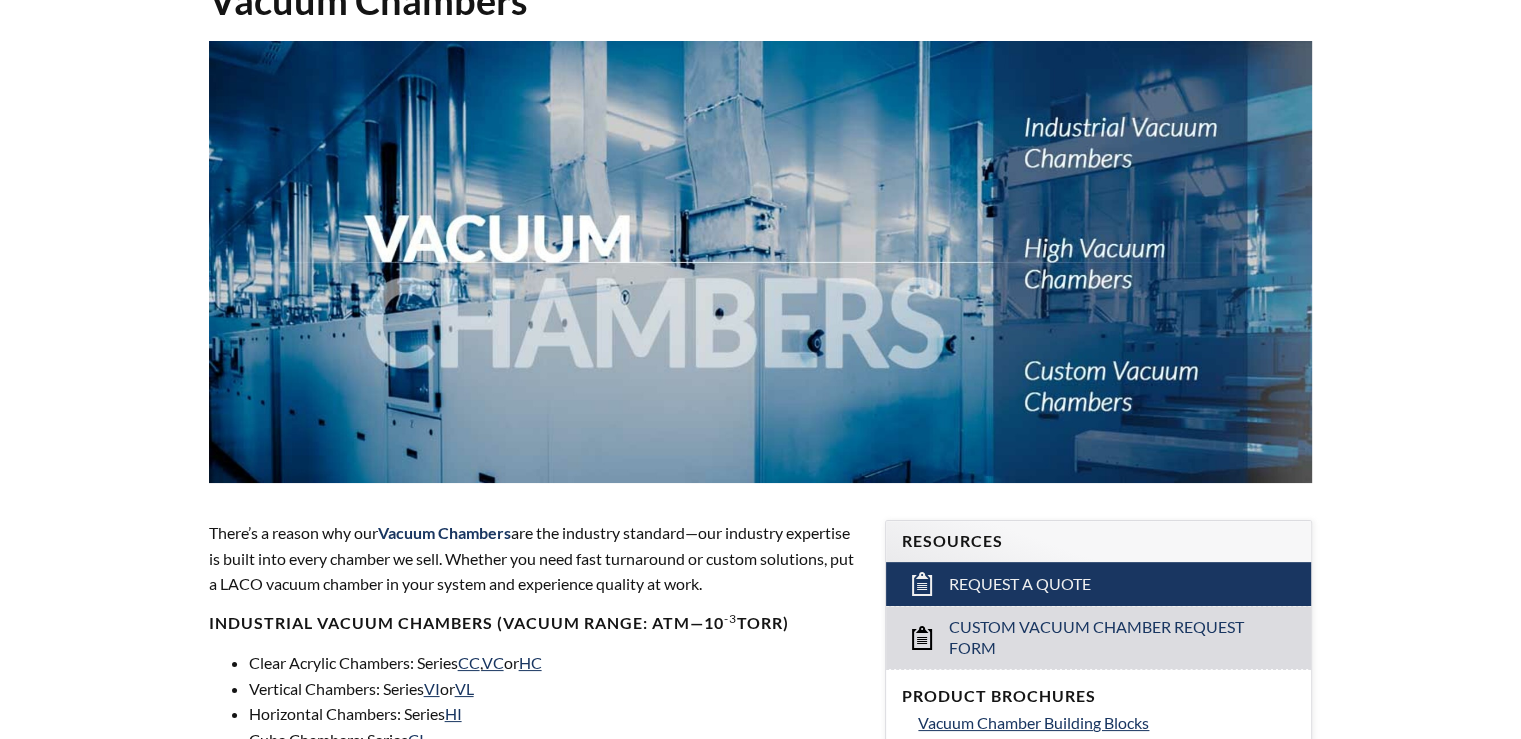 select 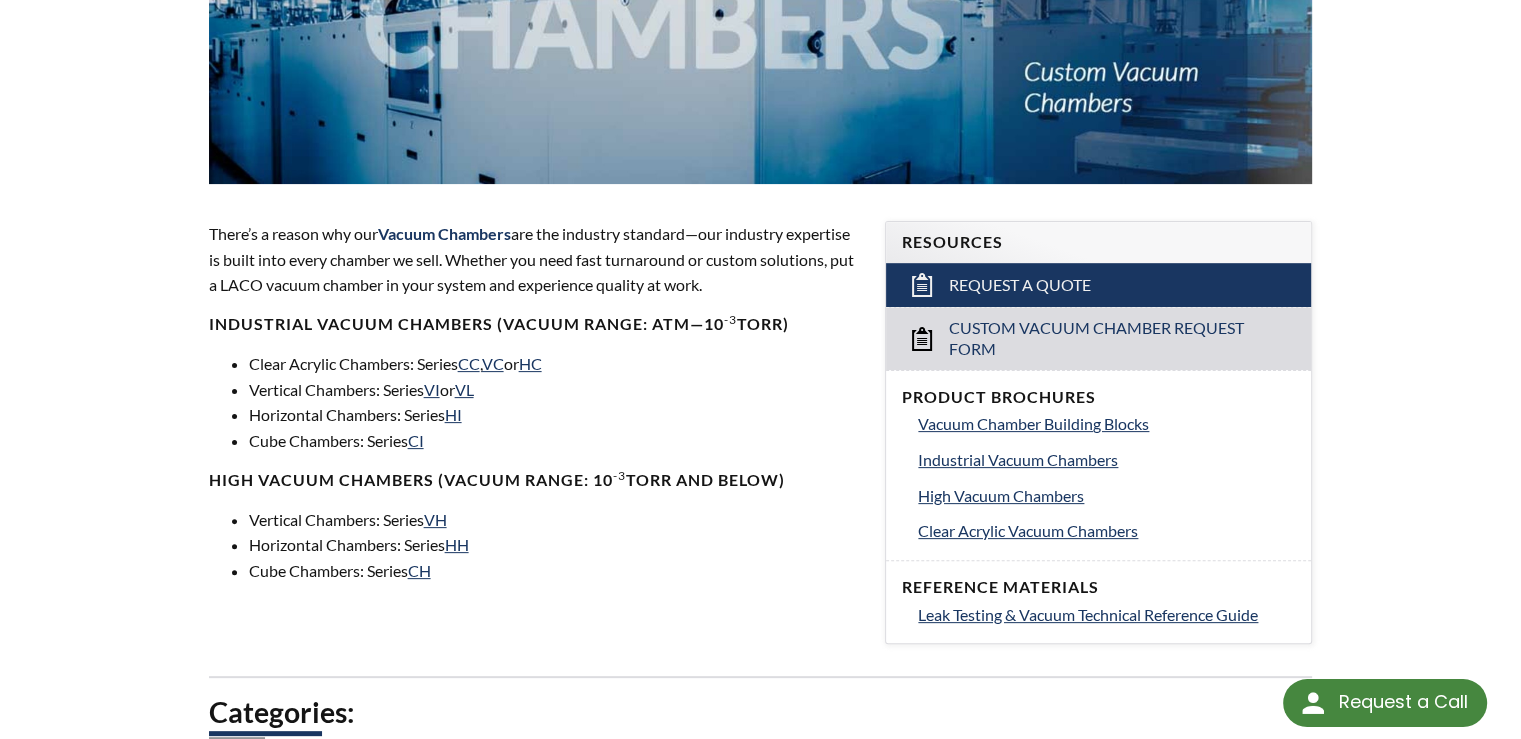 scroll, scrollTop: 600, scrollLeft: 0, axis: vertical 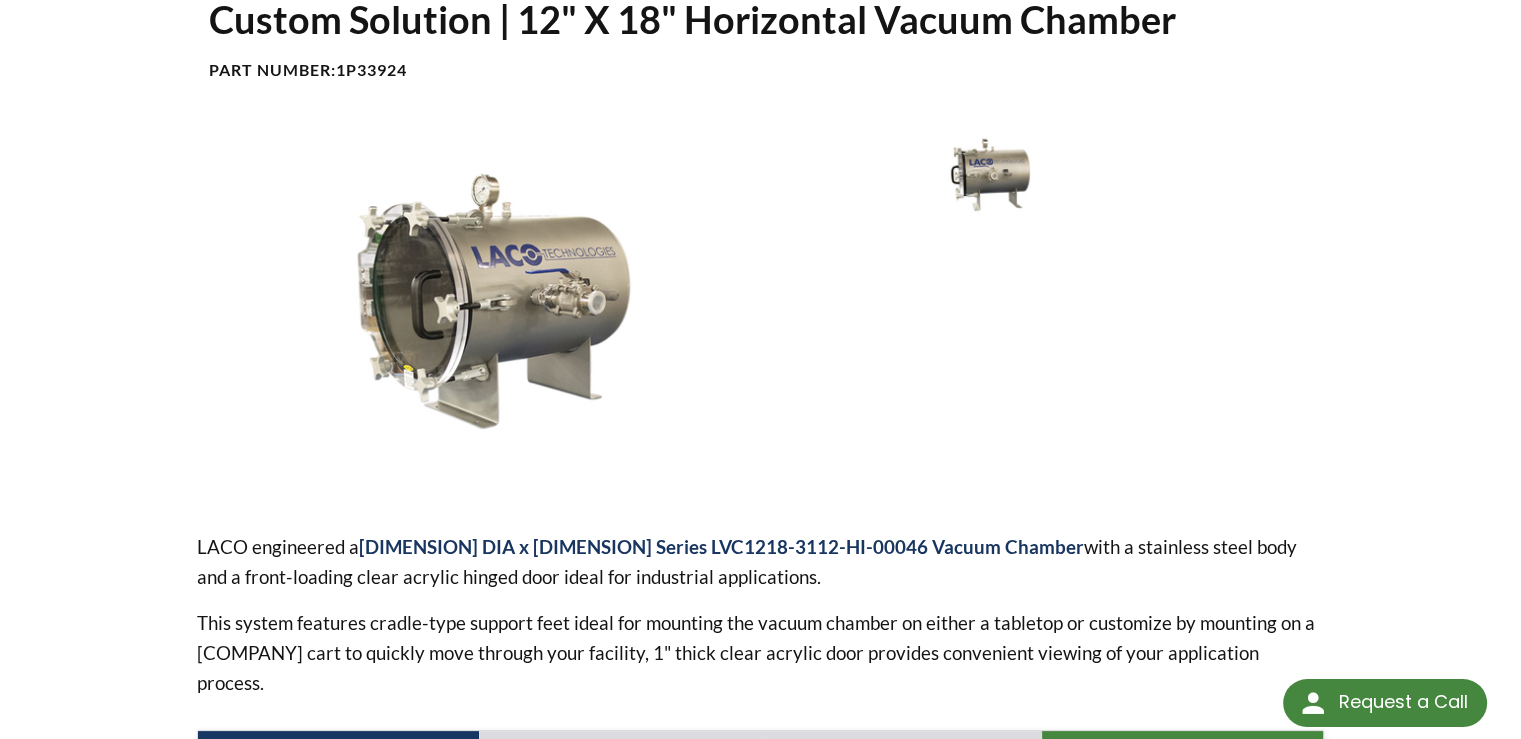 click at bounding box center (981, 189) 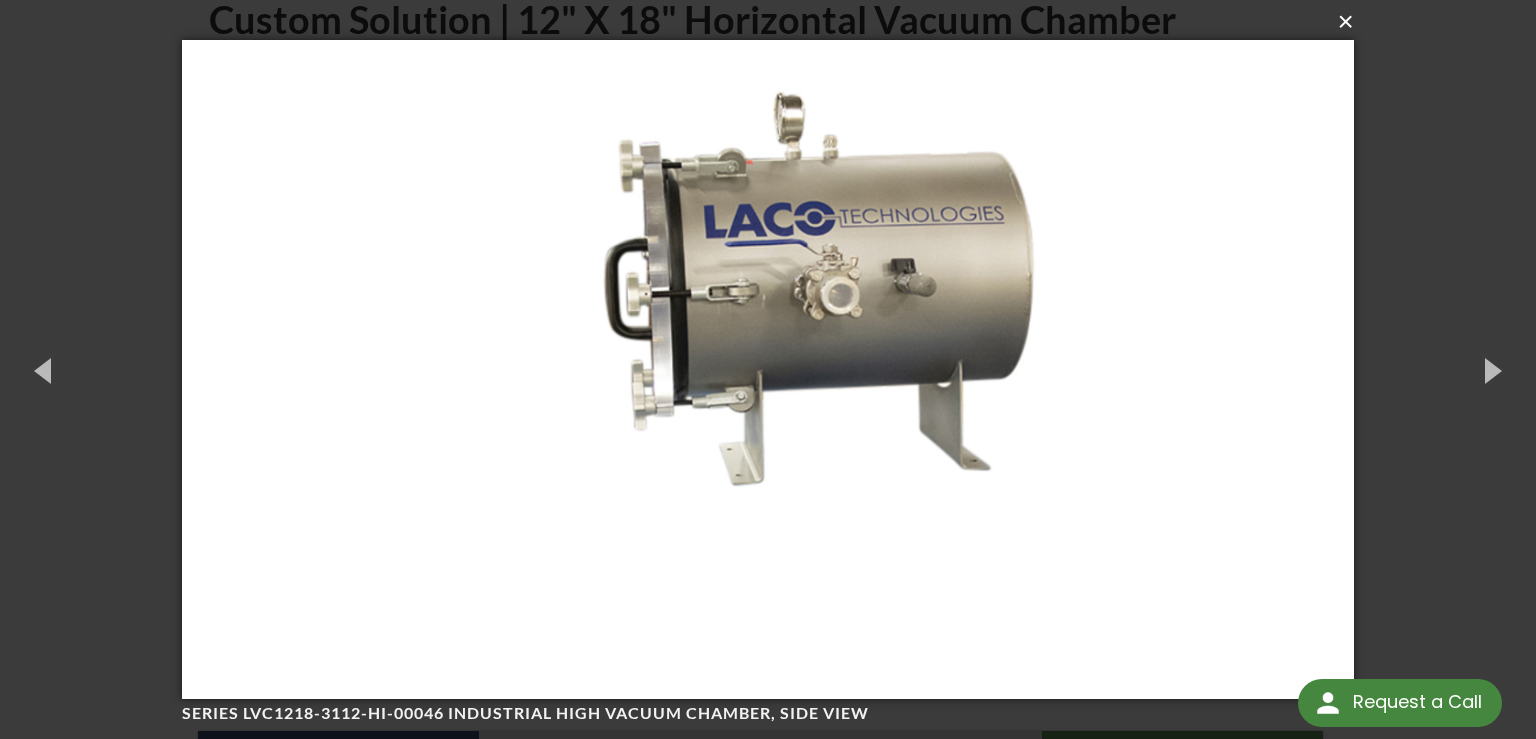 click on "×" at bounding box center [774, 22] 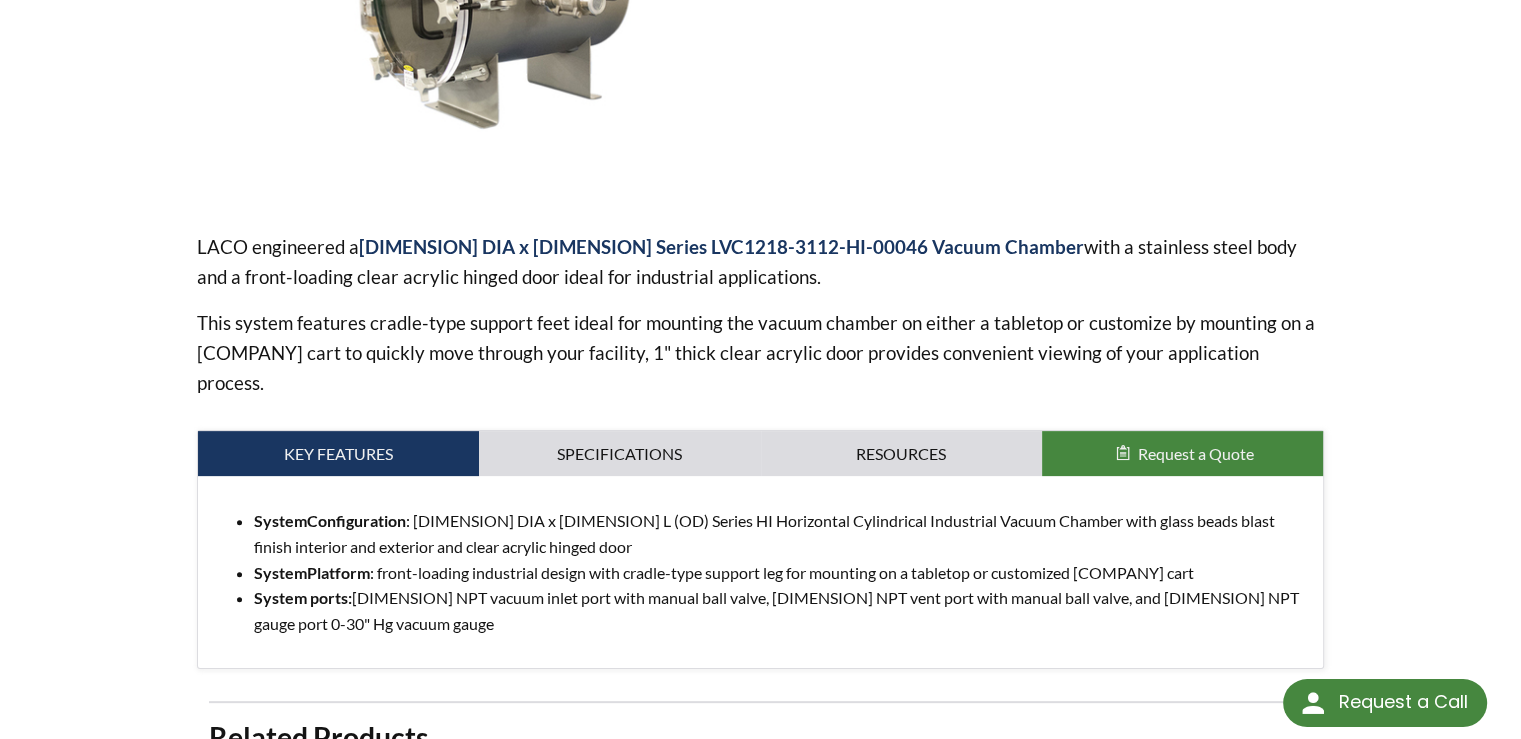 scroll, scrollTop: 300, scrollLeft: 0, axis: vertical 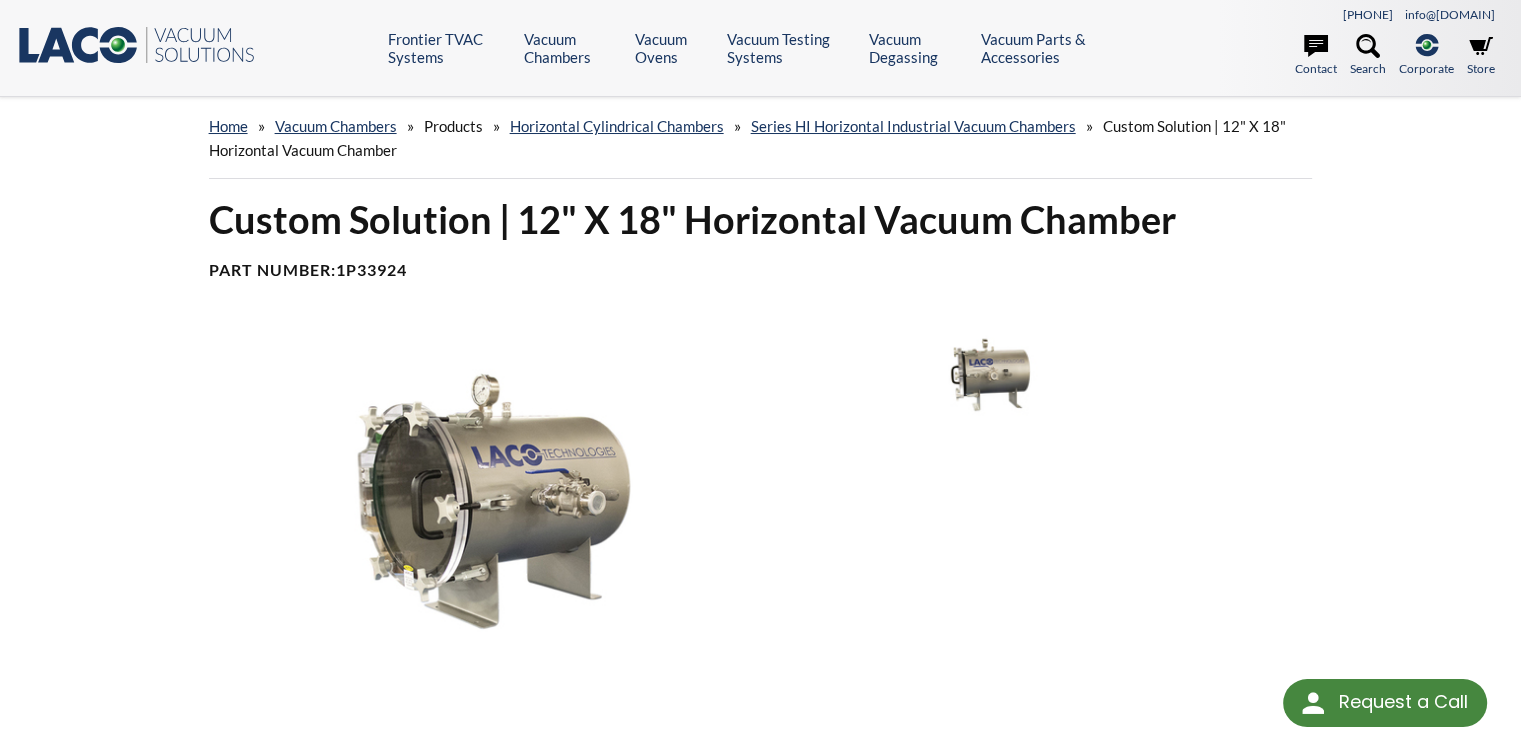 click at bounding box center (981, 389) 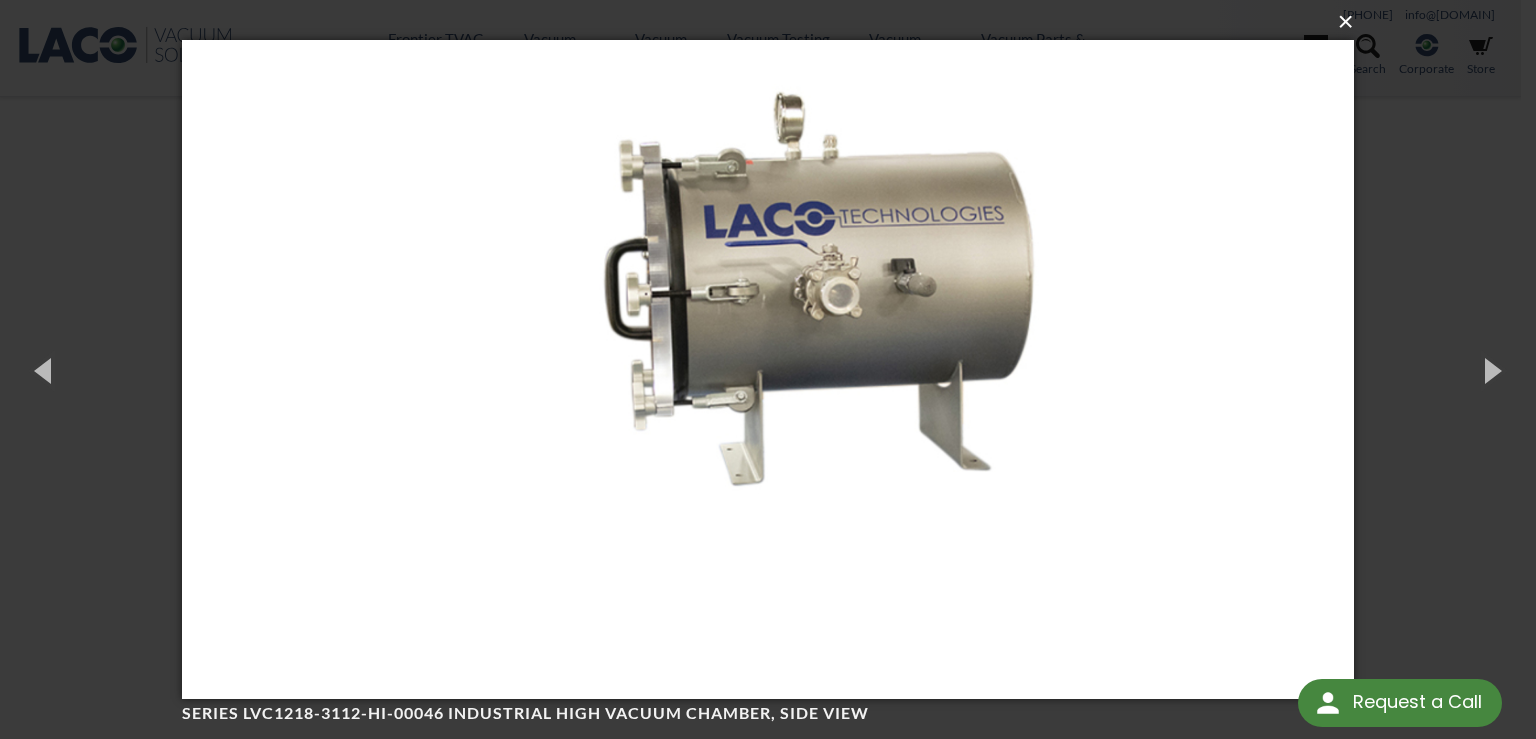 click on "×" at bounding box center (774, 22) 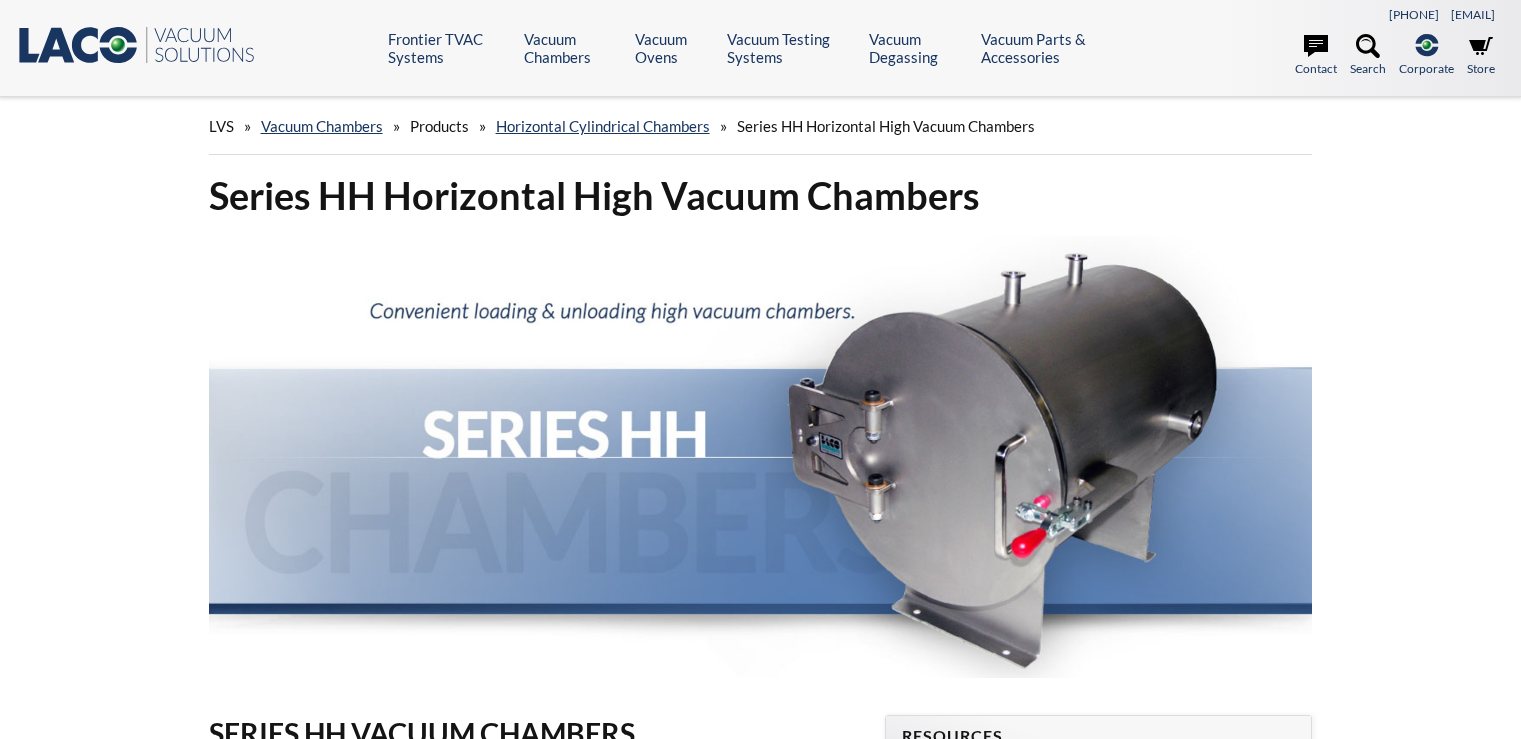 scroll, scrollTop: 0, scrollLeft: 0, axis: both 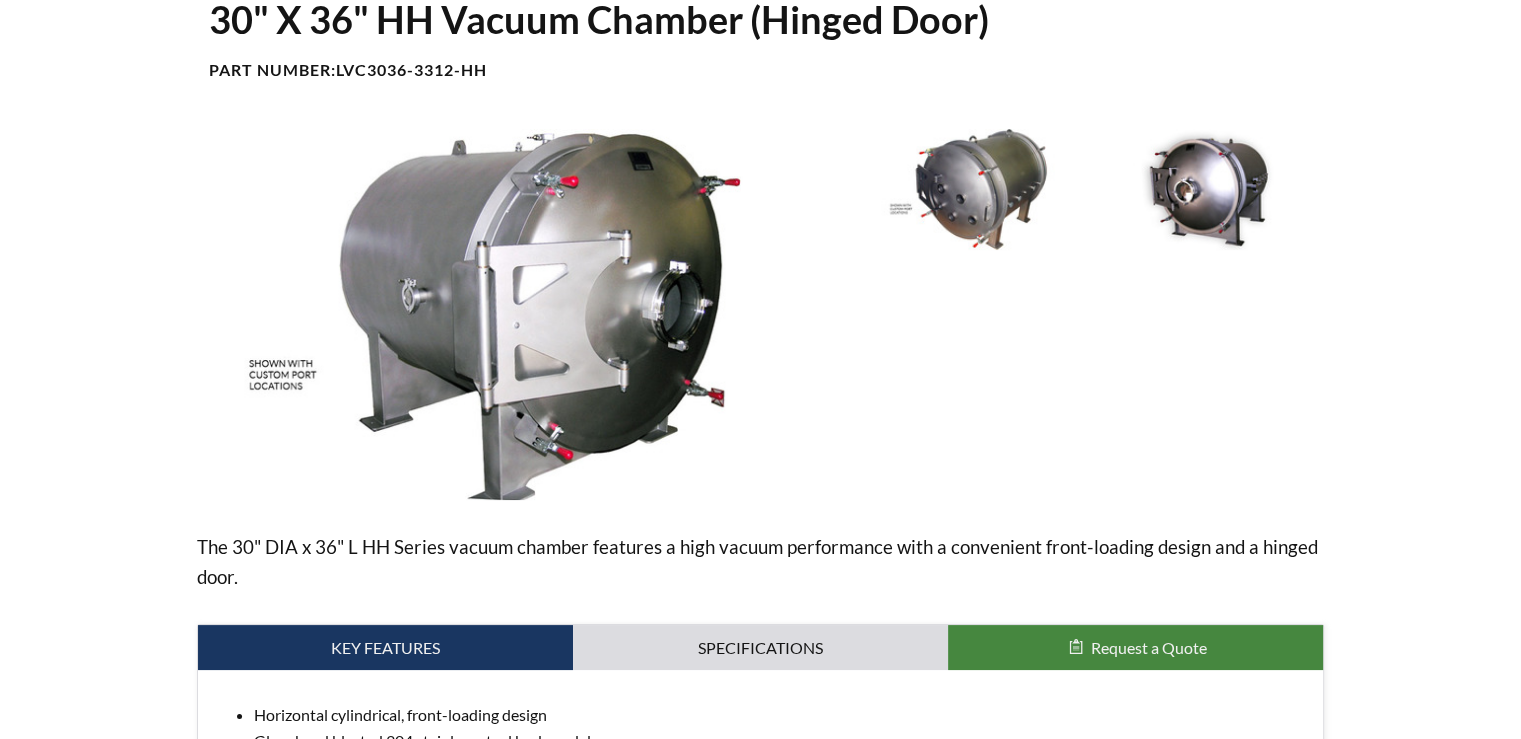 select 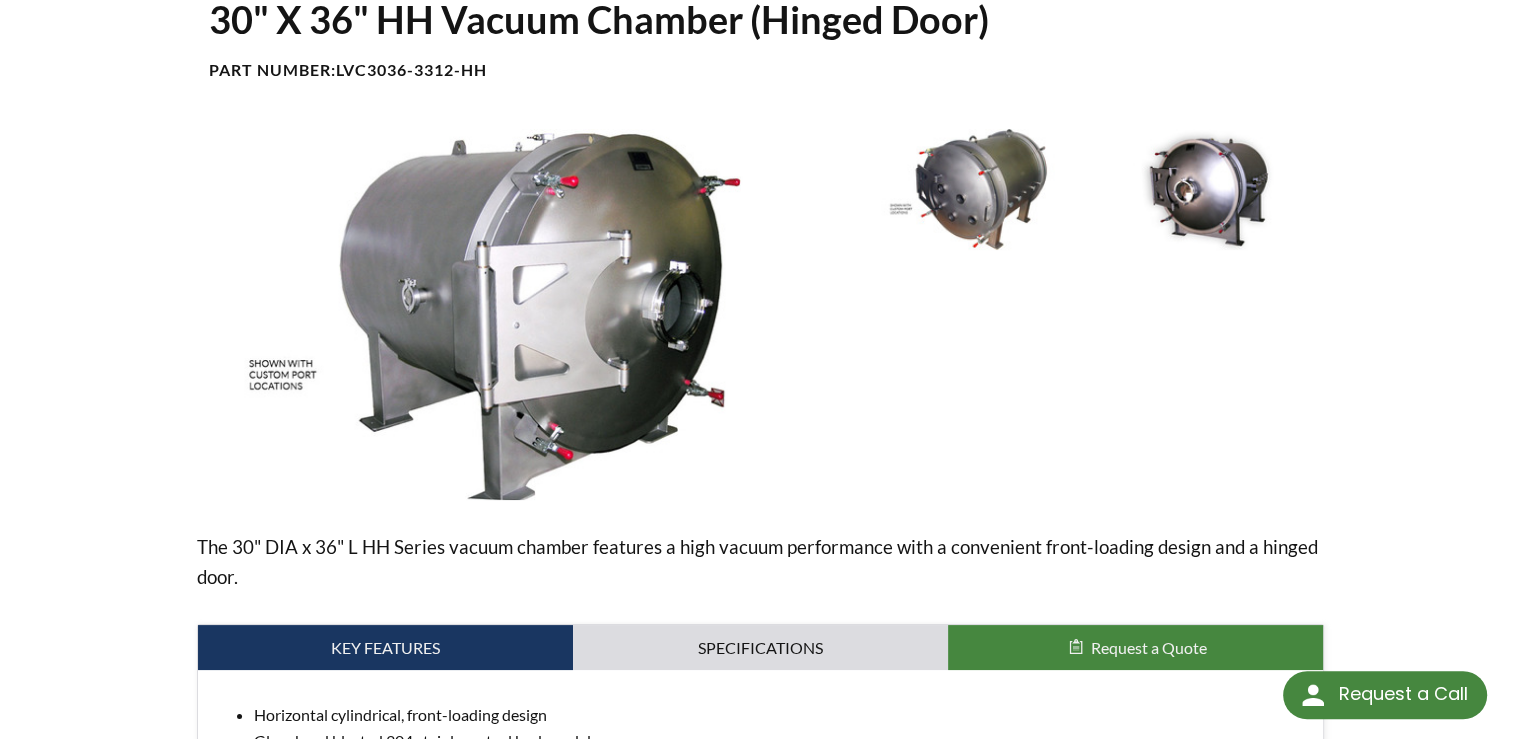 scroll, scrollTop: 100, scrollLeft: 0, axis: vertical 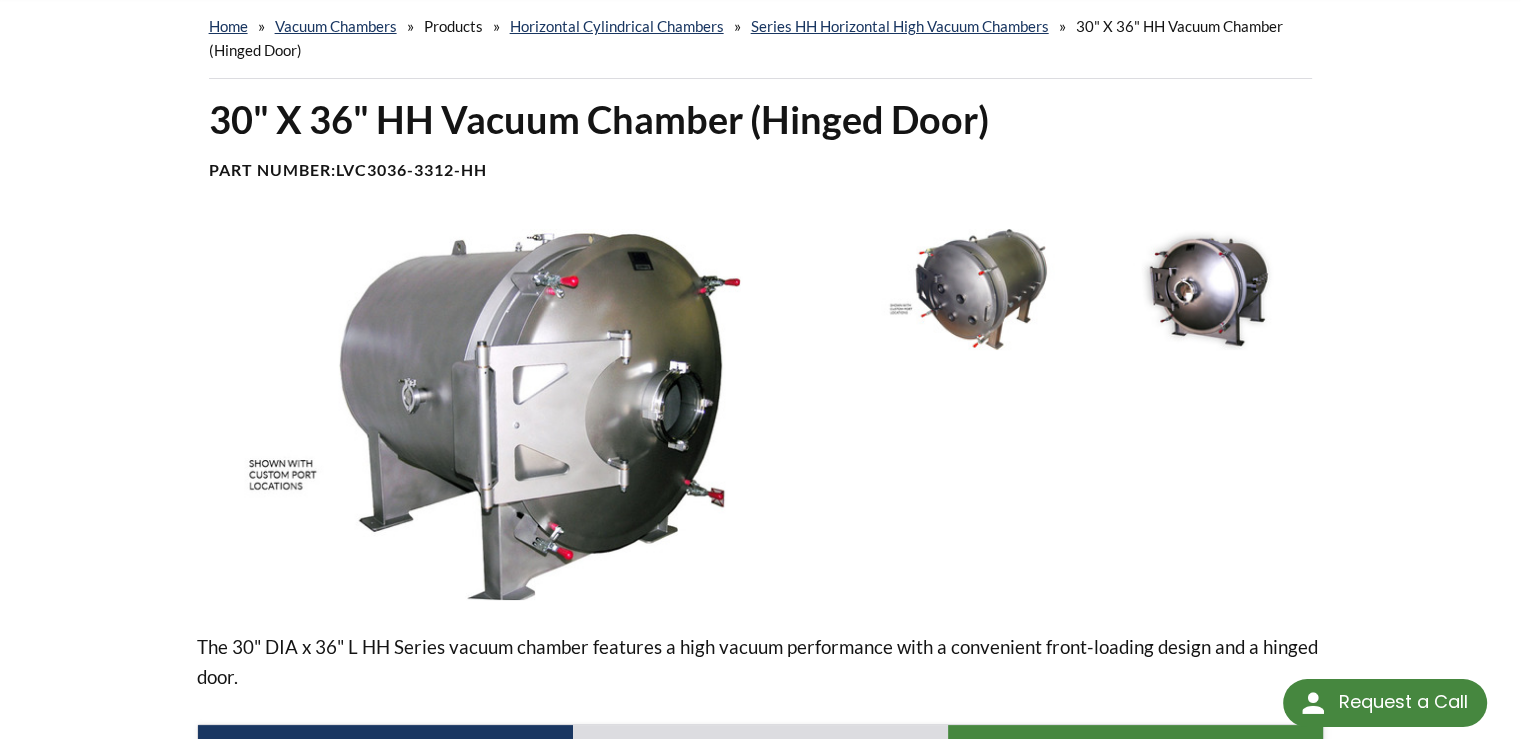 click at bounding box center (981, 289) 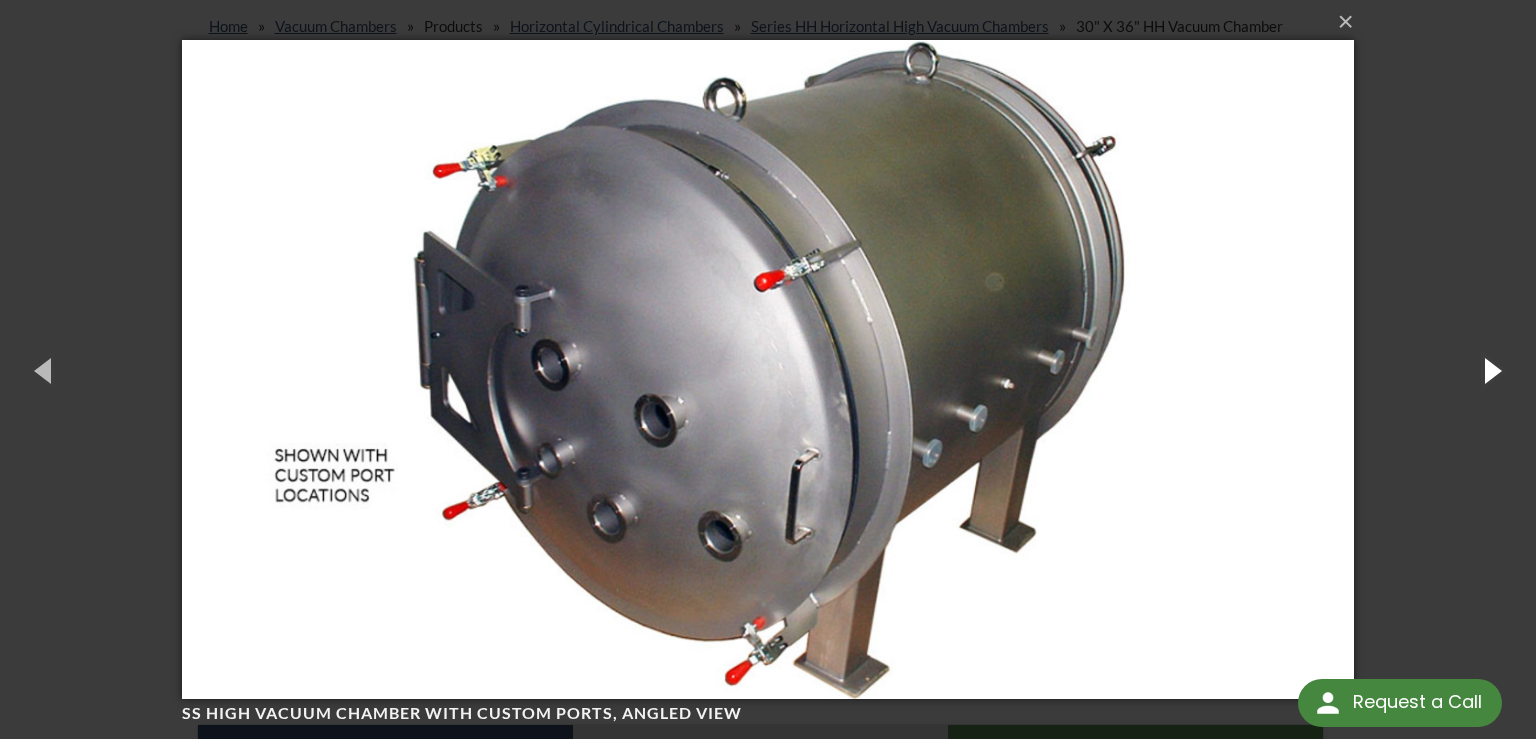 click at bounding box center (1491, 370) 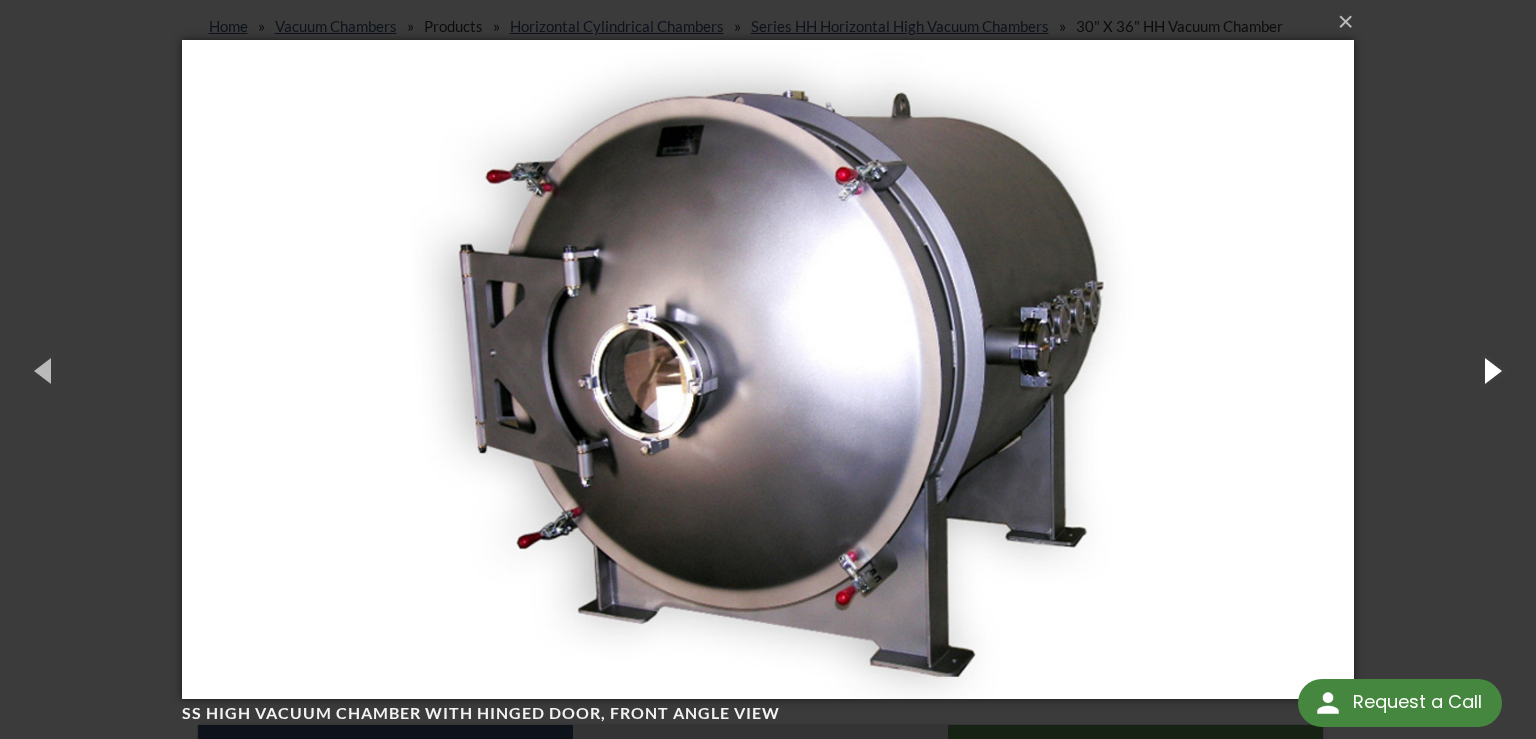 click at bounding box center [1491, 370] 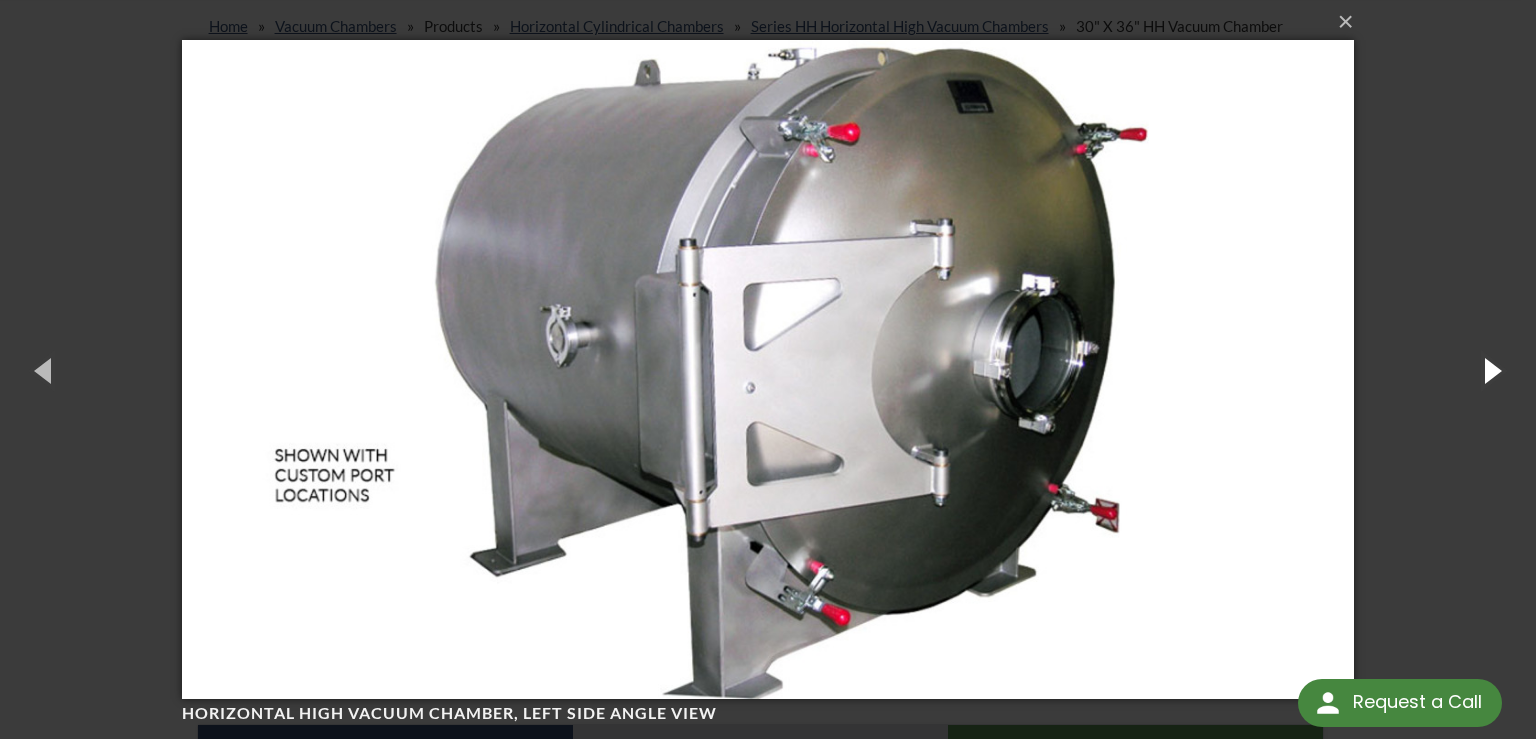 click at bounding box center (1491, 370) 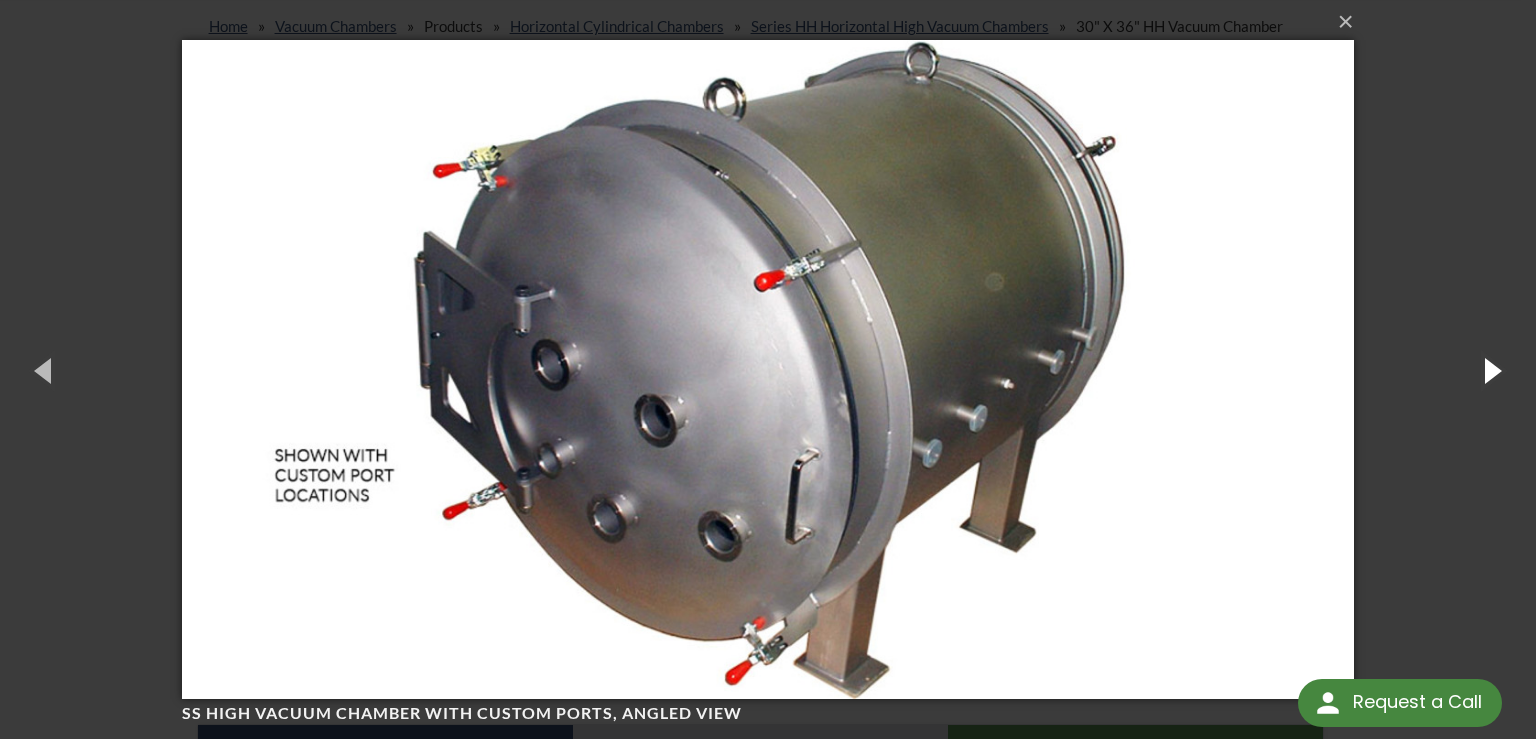 click at bounding box center [1491, 370] 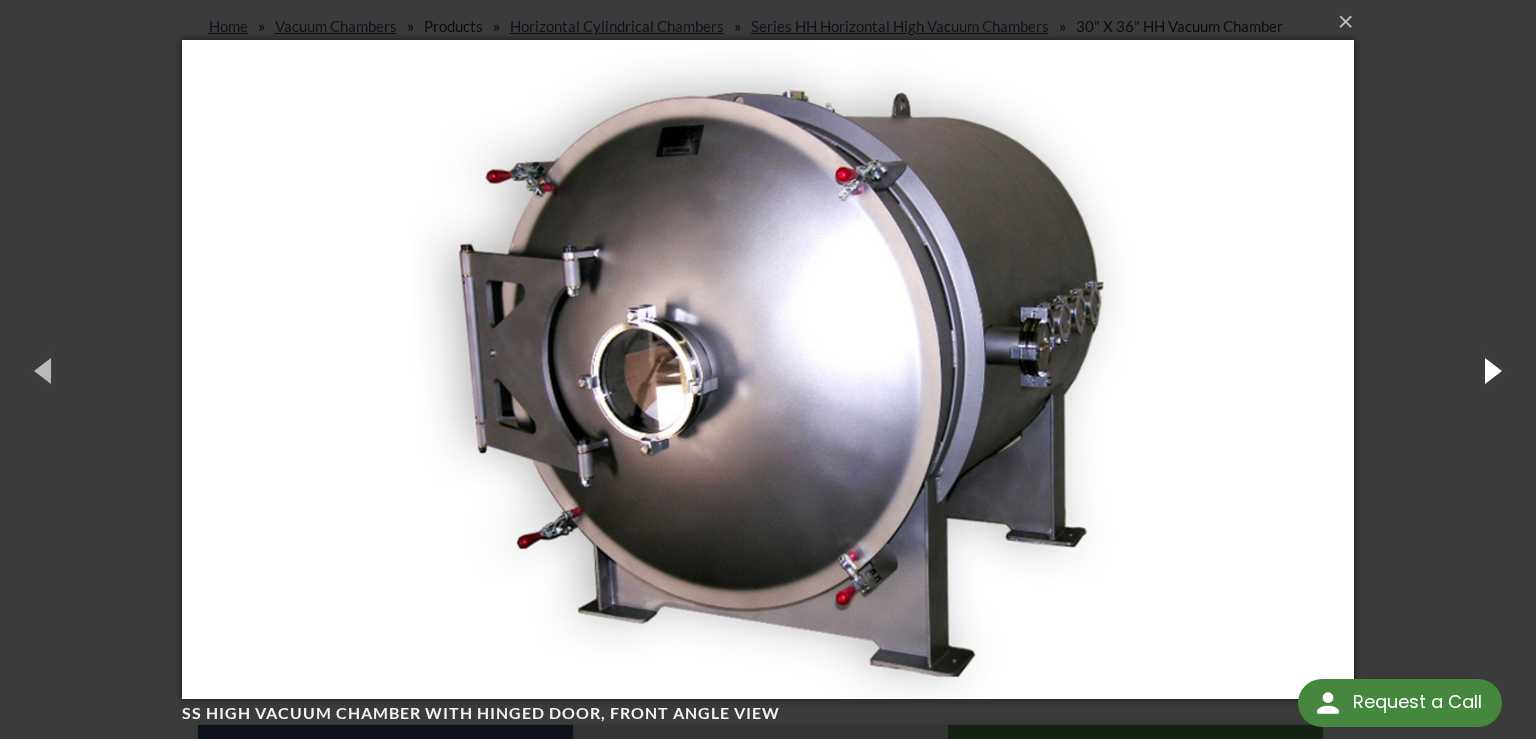 click at bounding box center [1491, 370] 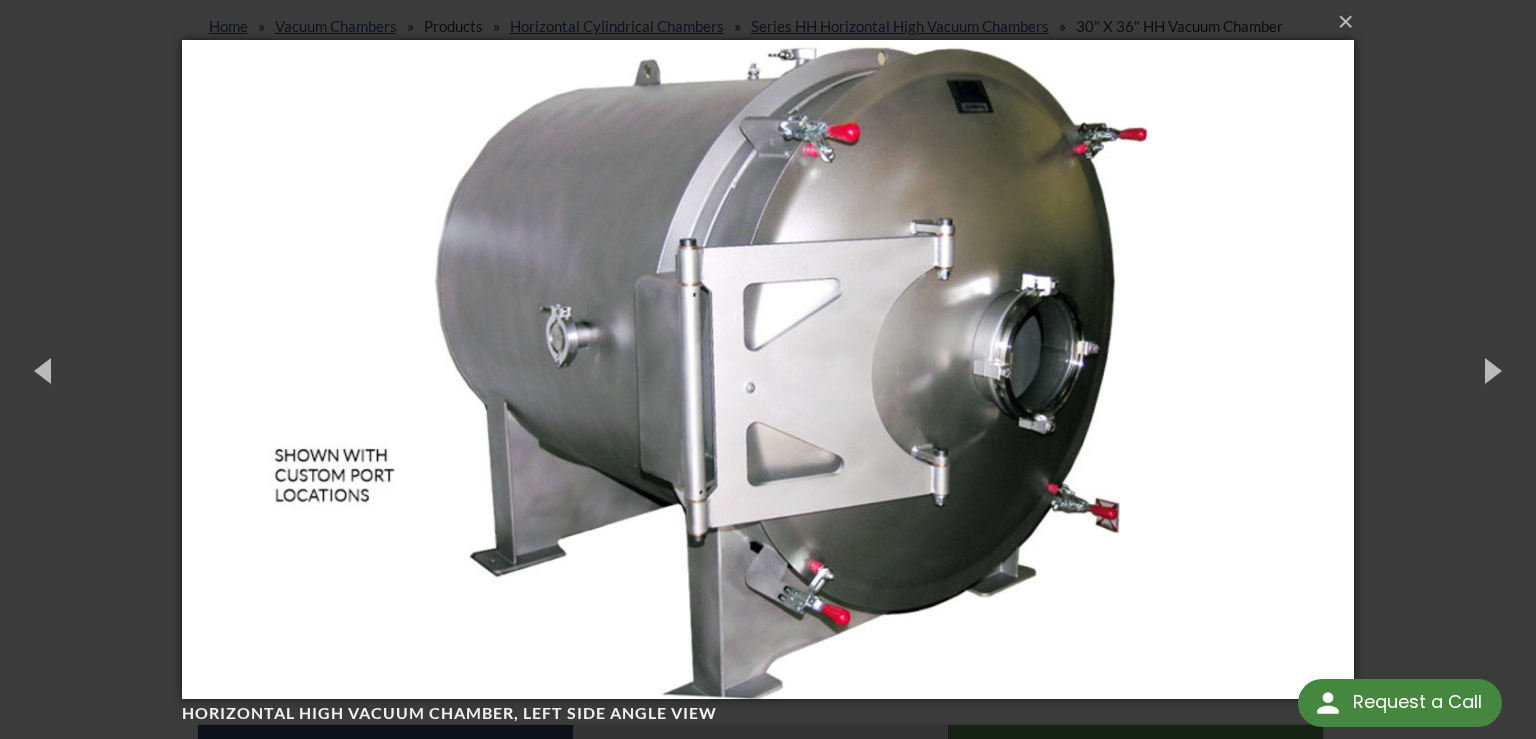 click on "× Horizontal High Vacuum Chamber, left side angle view 1 of 3 Loading..." at bounding box center (768, 369) 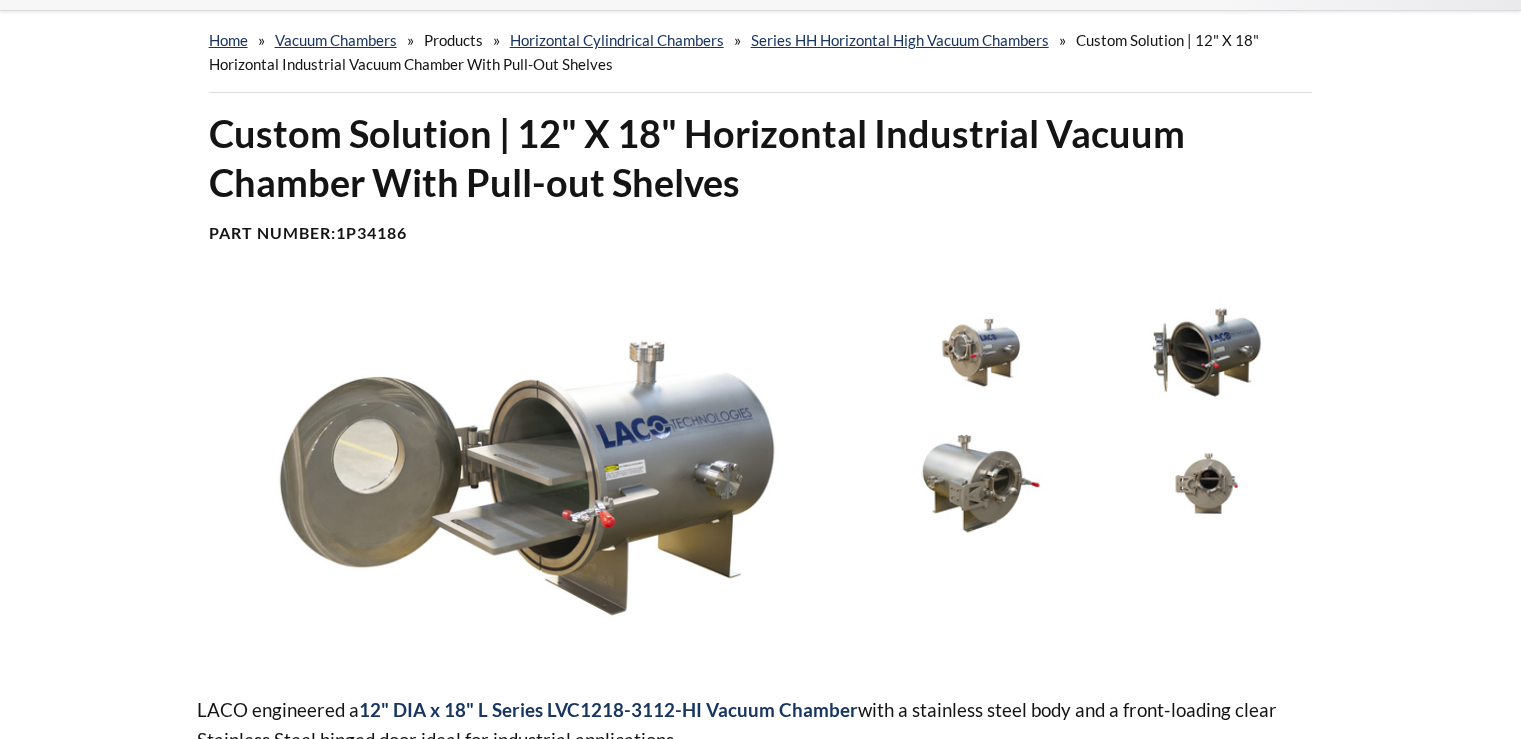 scroll, scrollTop: 0, scrollLeft: 0, axis: both 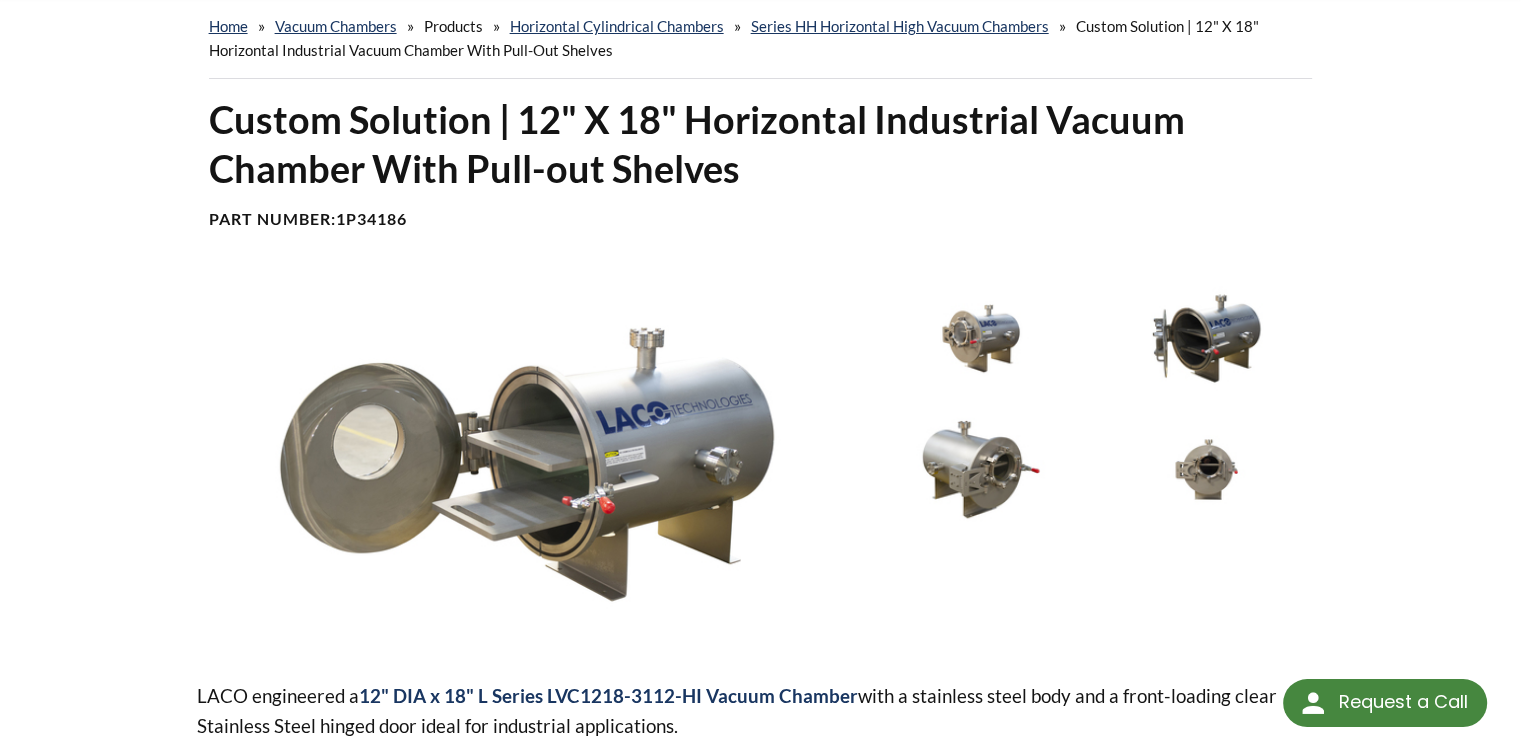 click at bounding box center [981, 338] 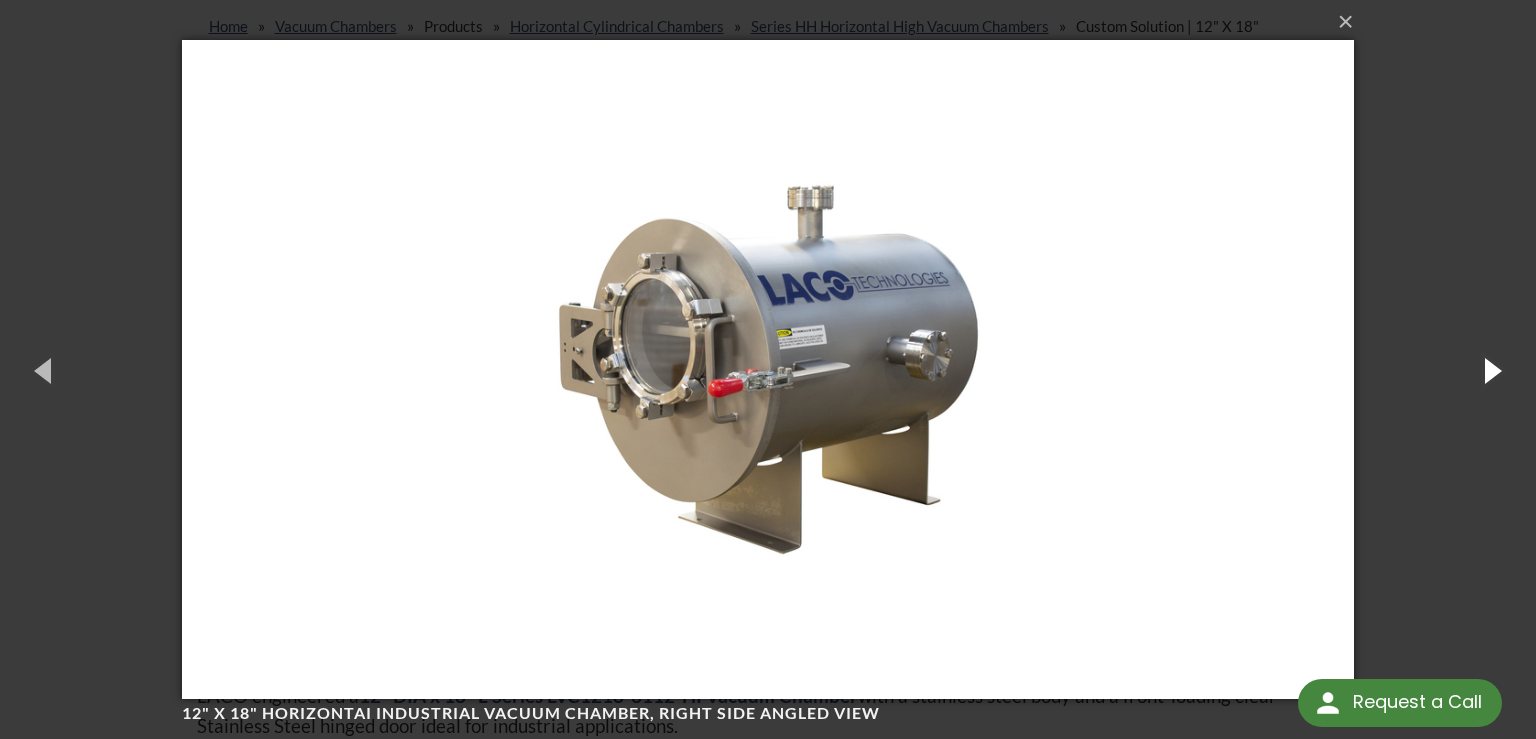 click at bounding box center [1491, 370] 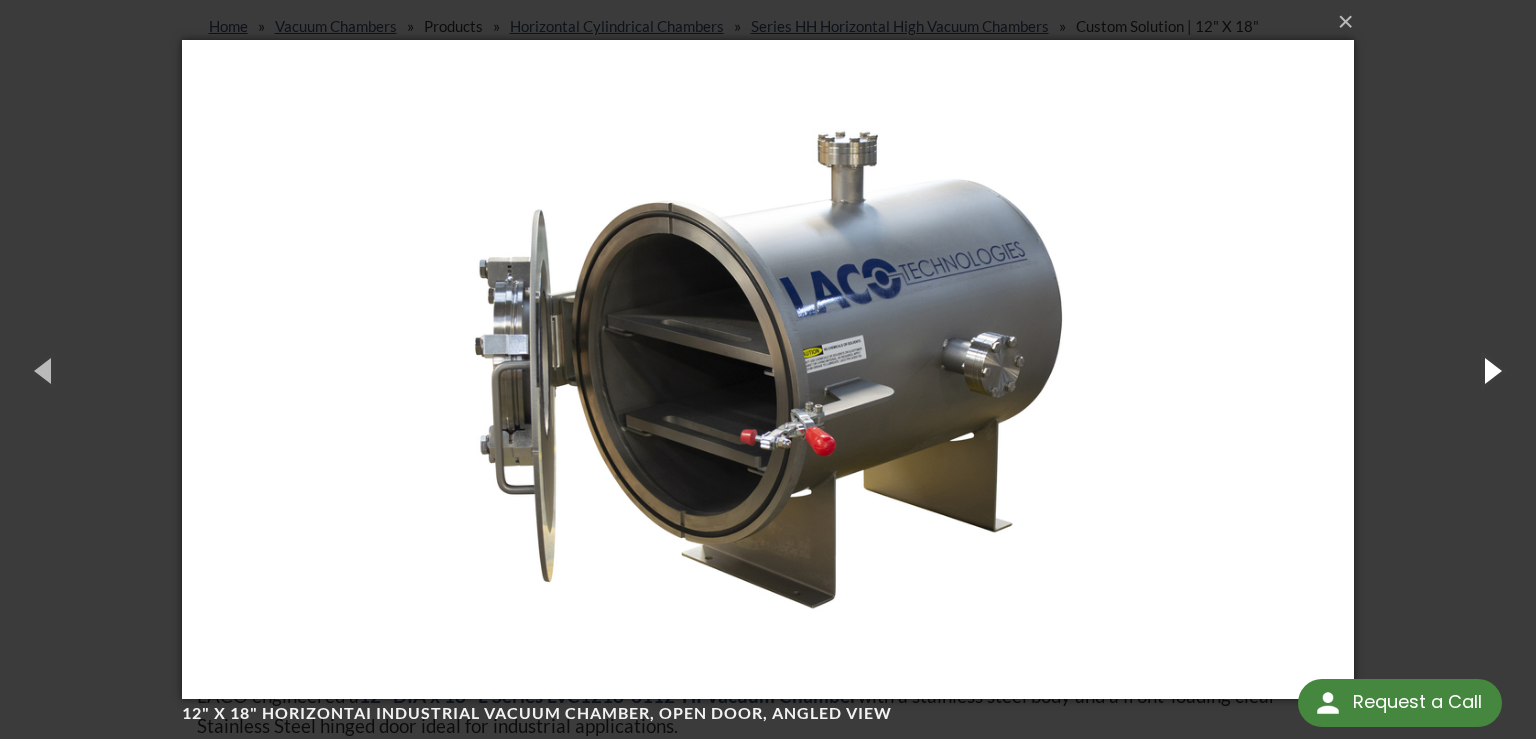 click at bounding box center (1491, 370) 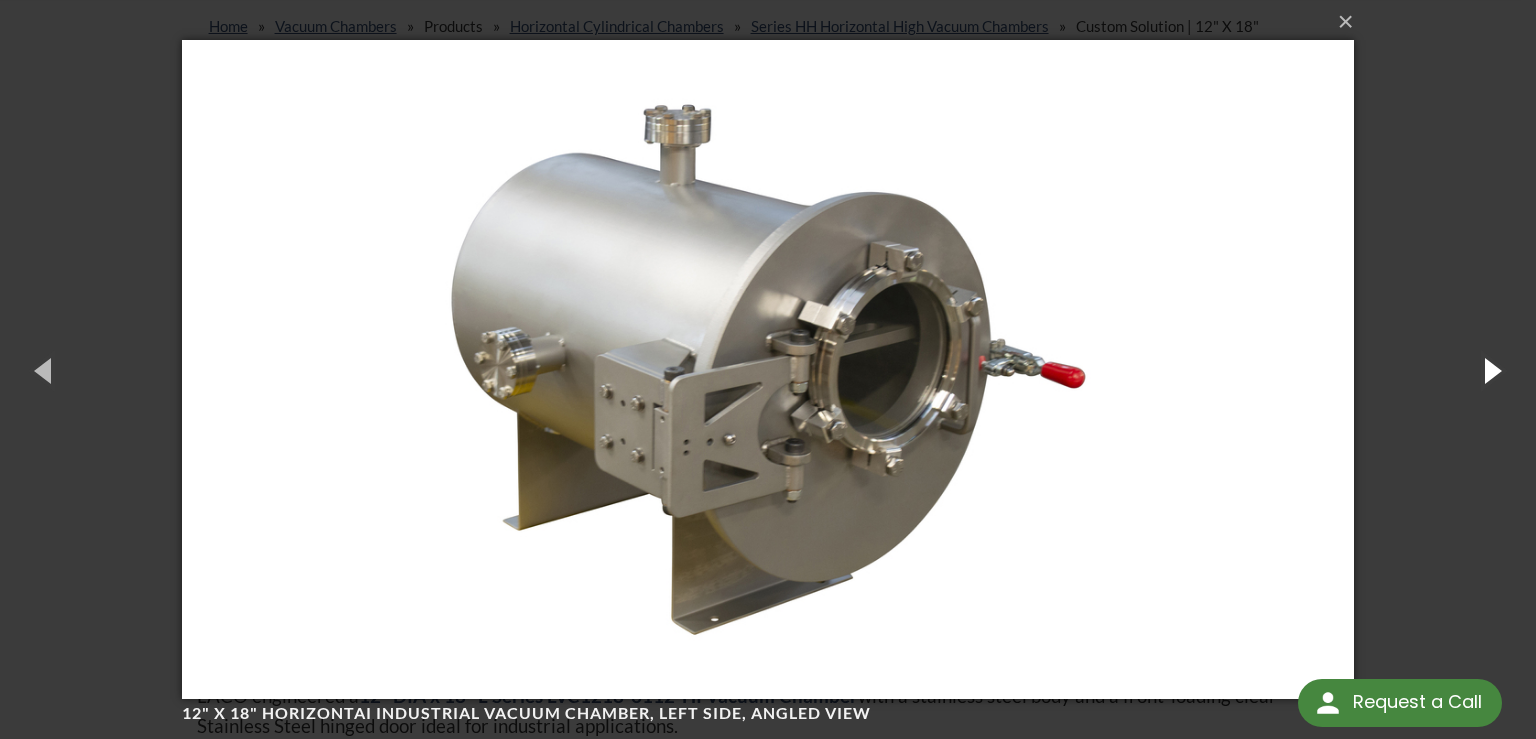 click at bounding box center [1491, 370] 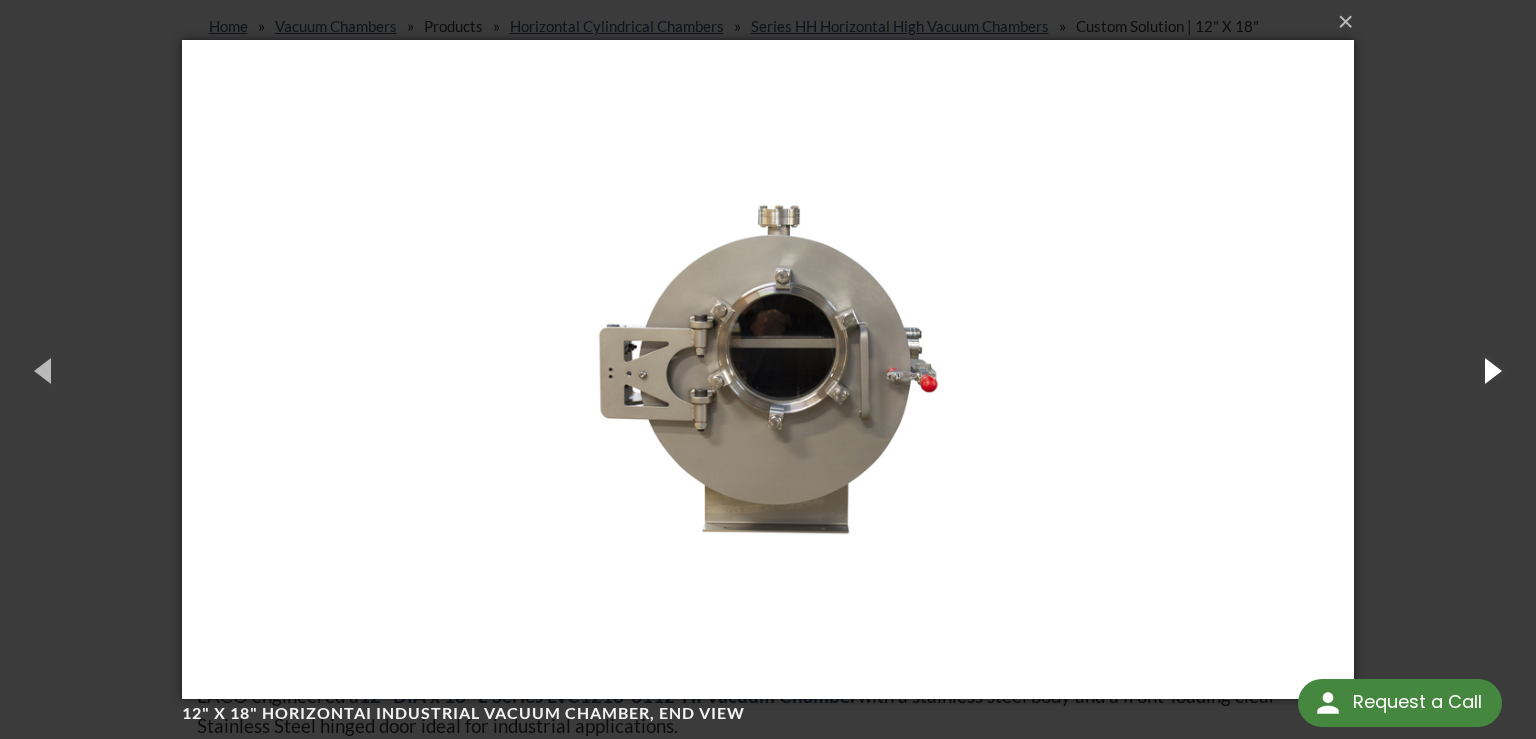 click at bounding box center [1491, 370] 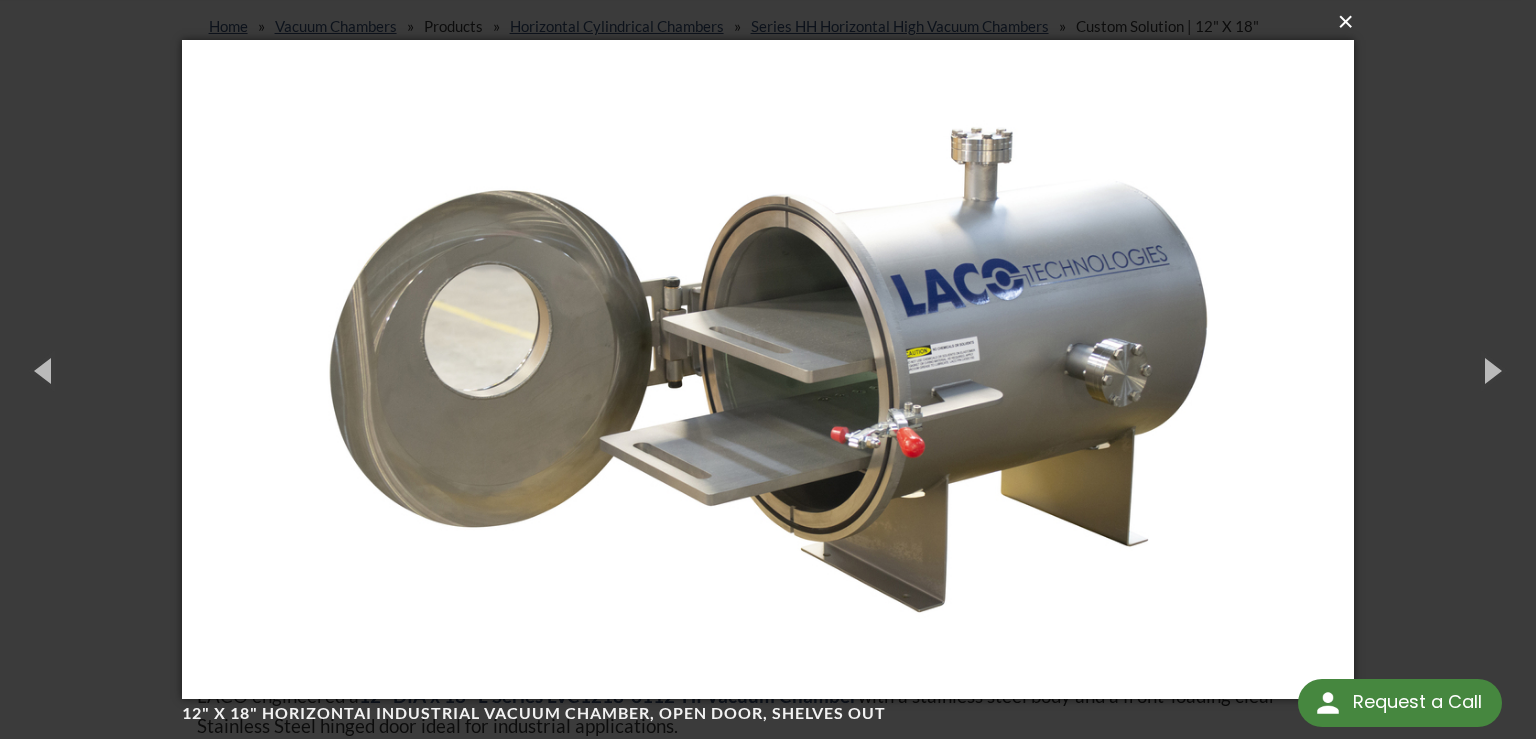 click on "×" at bounding box center [774, 22] 